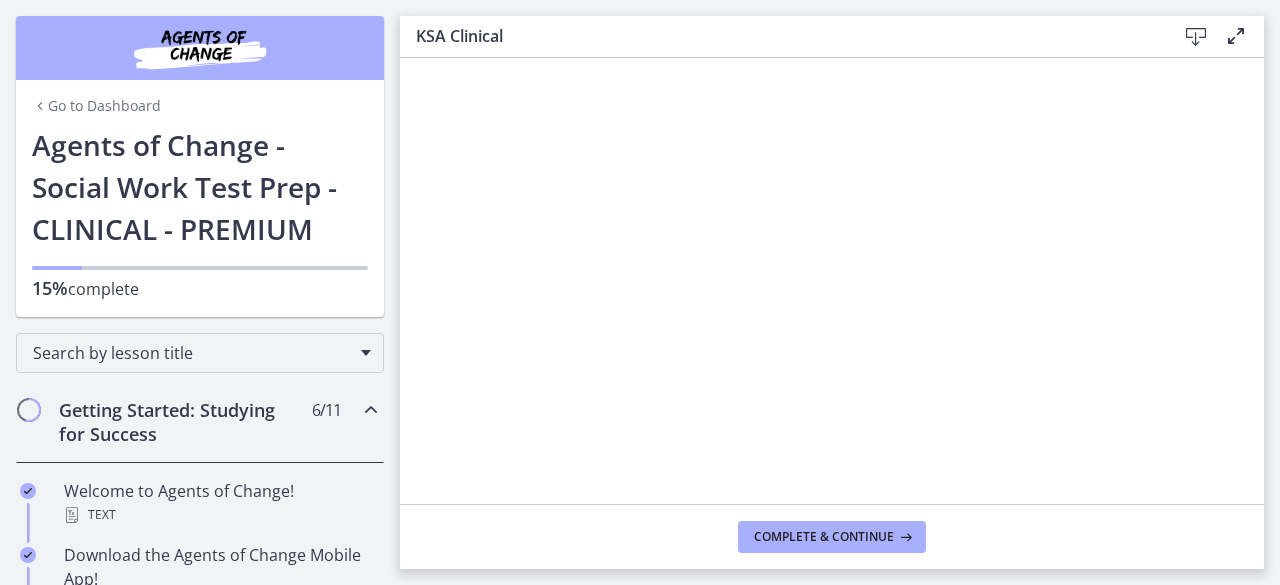 scroll, scrollTop: 0, scrollLeft: 0, axis: both 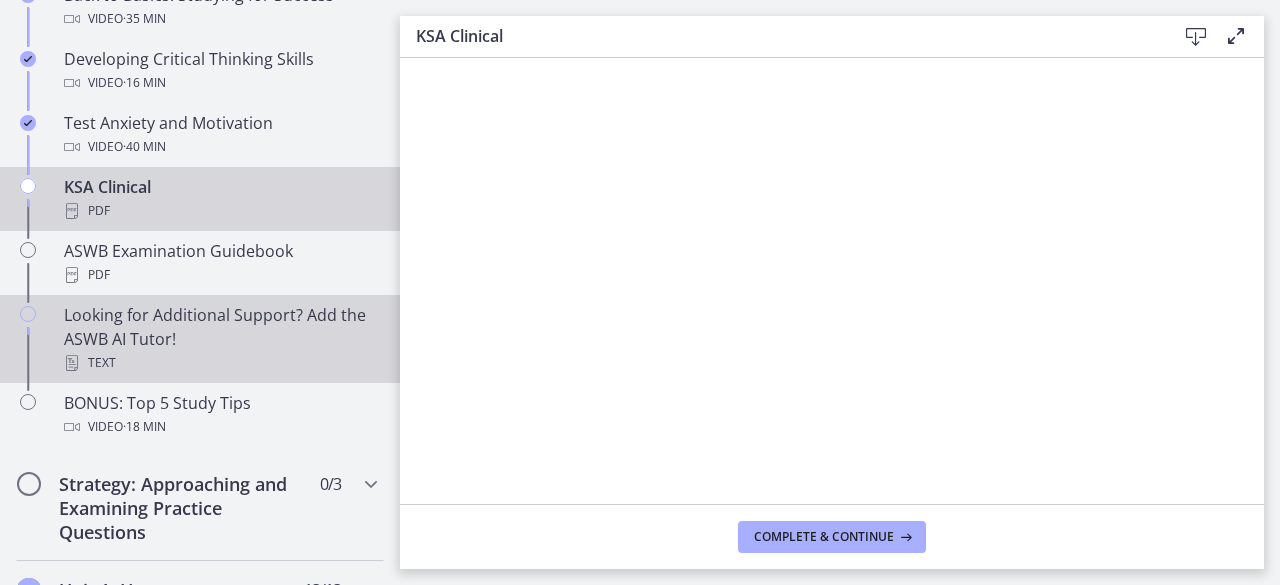 click on "Looking for Additional Support? Add the ASWB AI Tutor!
Text" at bounding box center (220, 339) 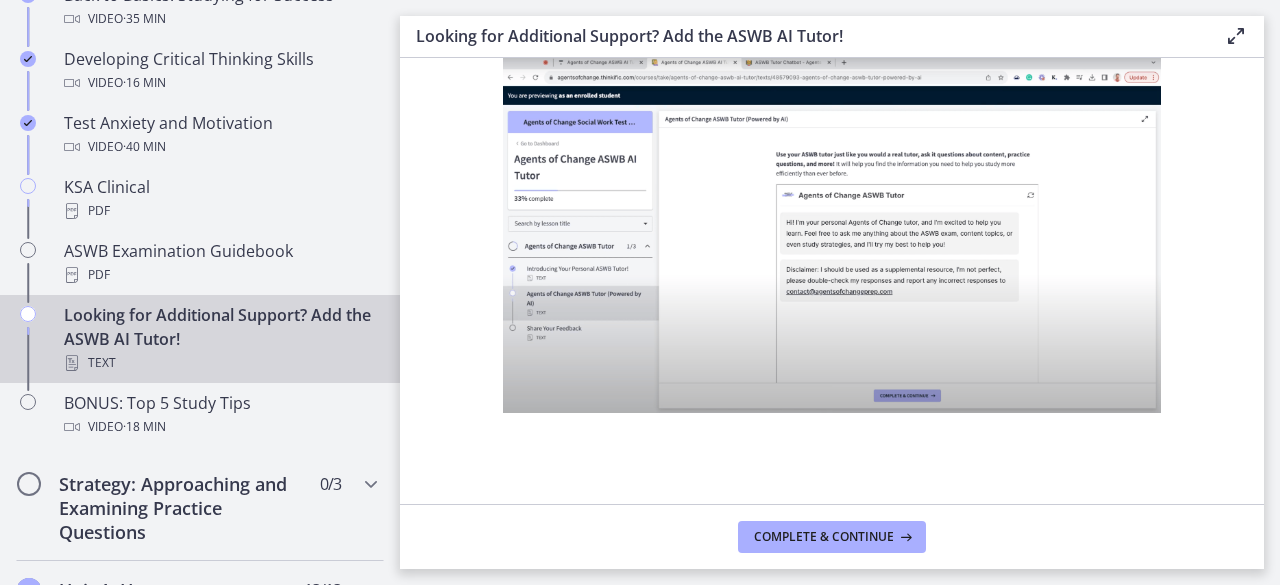 scroll, scrollTop: 903, scrollLeft: 0, axis: vertical 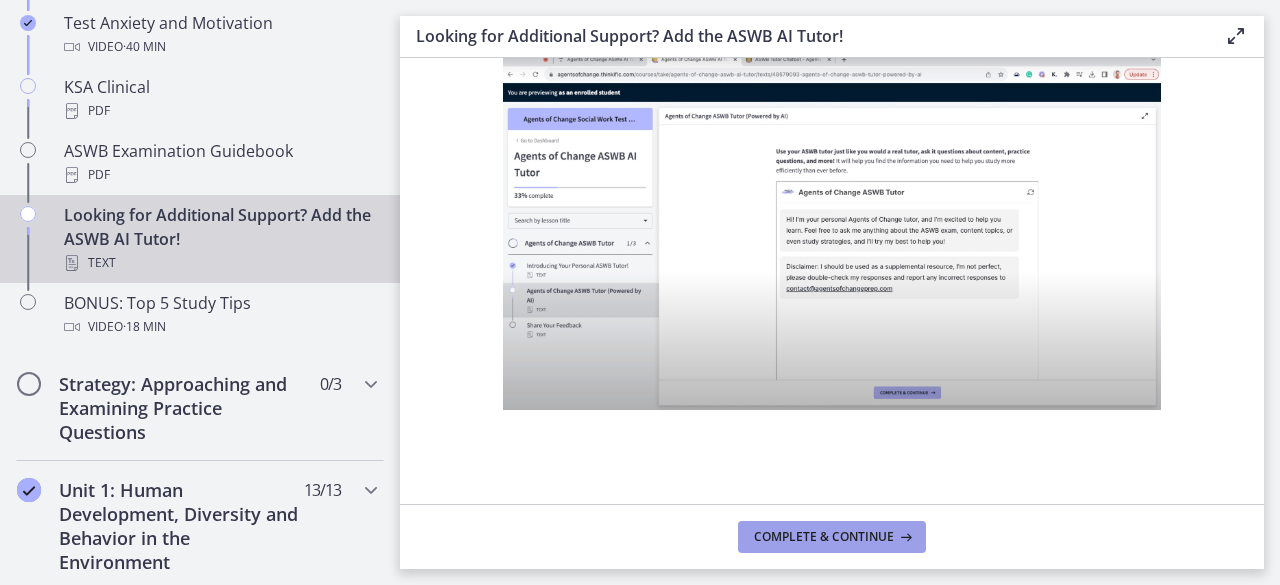 click on "Complete & continue" at bounding box center (824, 537) 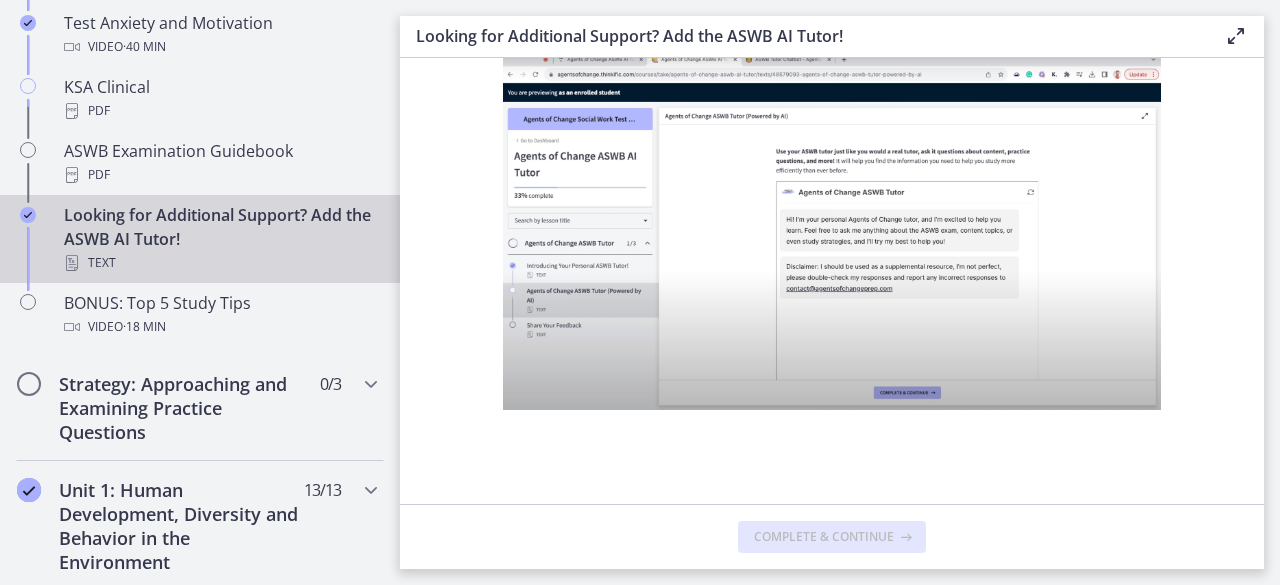 scroll, scrollTop: 0, scrollLeft: 0, axis: both 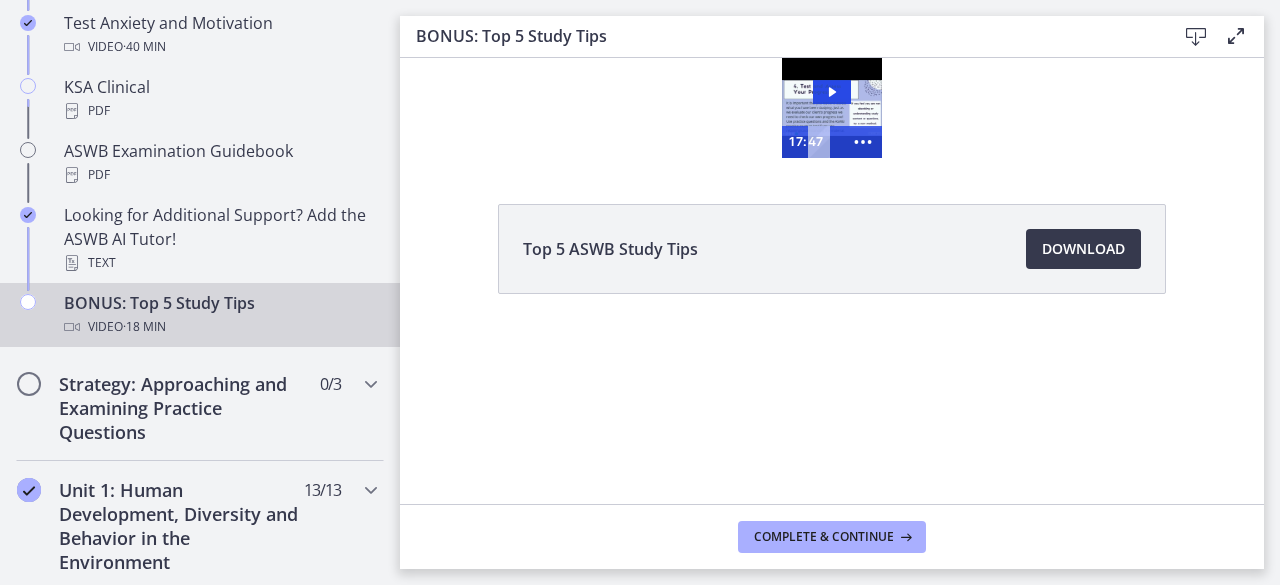 click at bounding box center (832, 108) 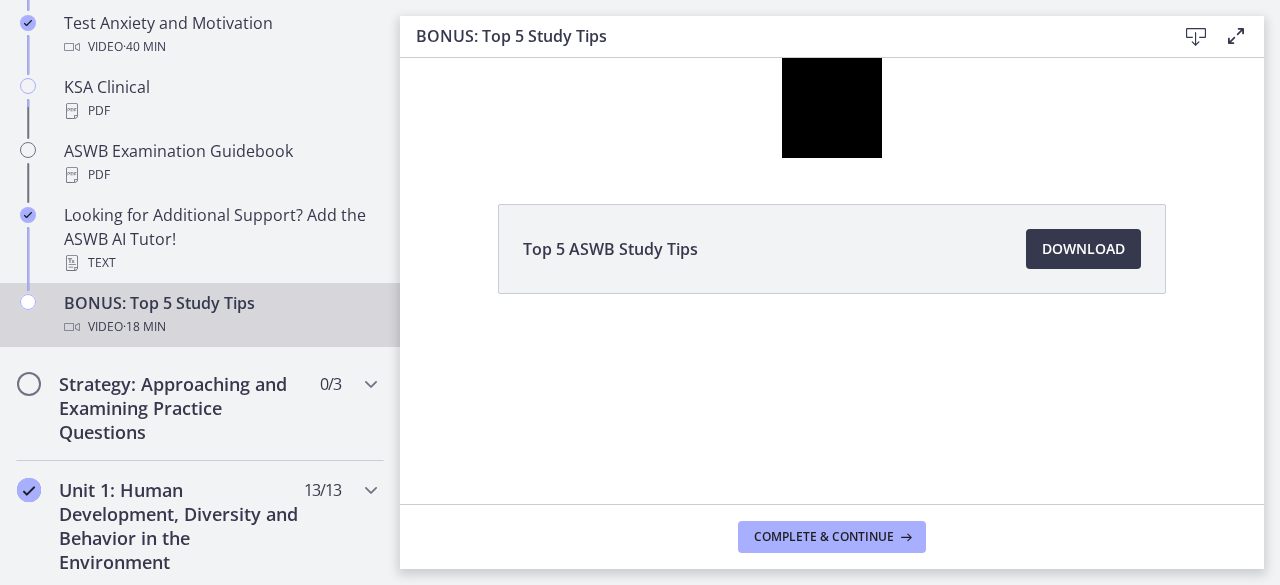 click at bounding box center [1236, 36] 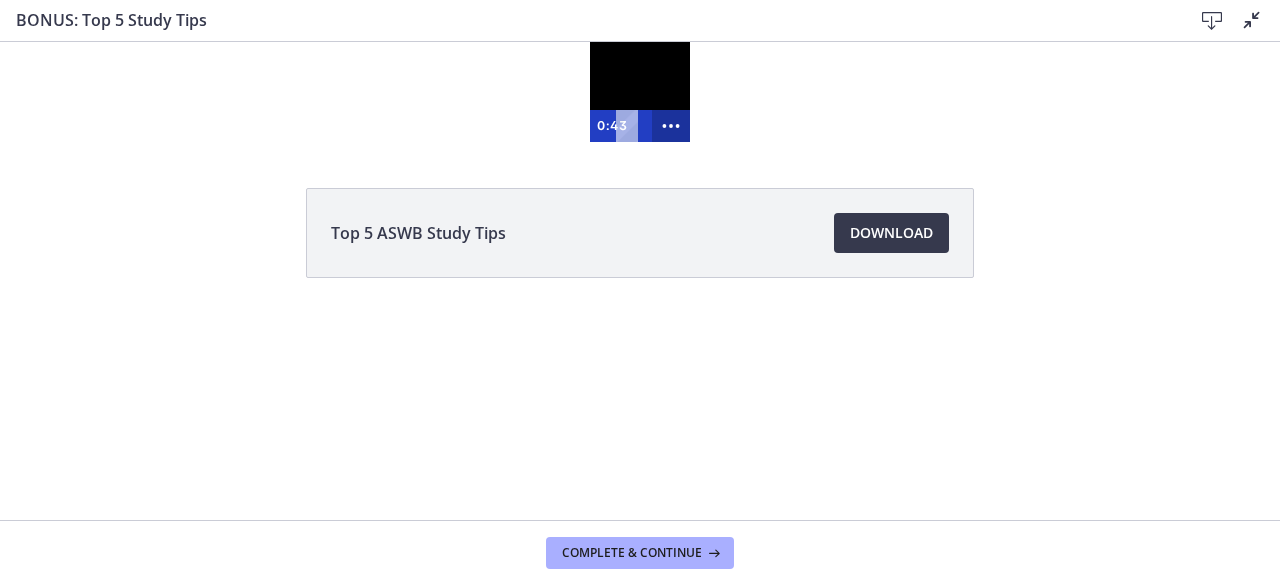 click 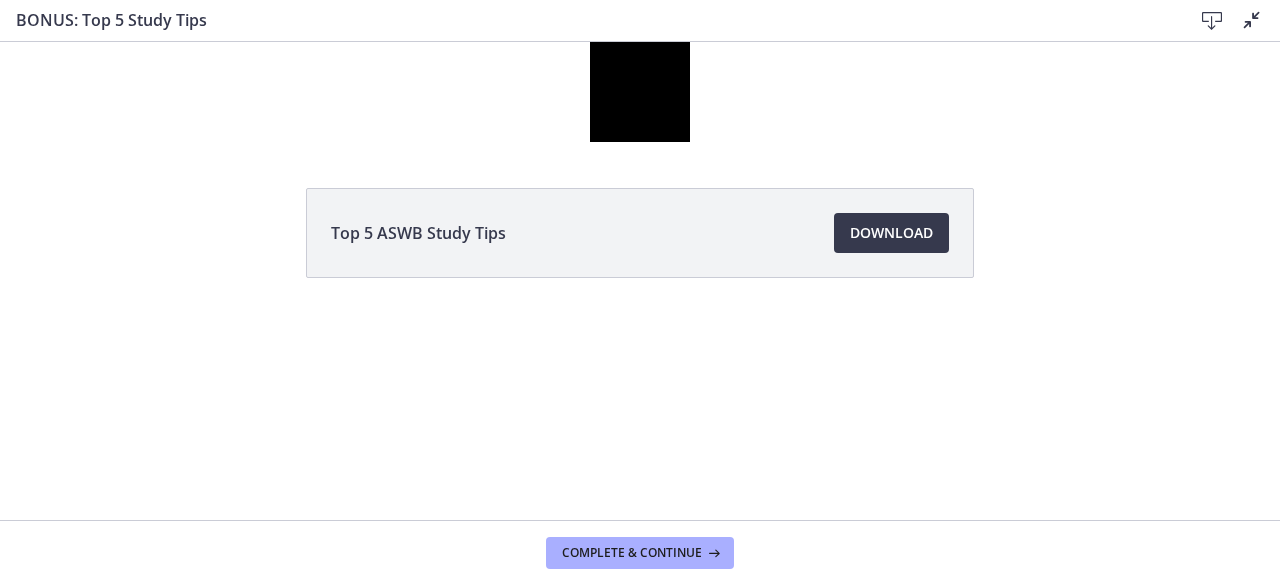 click on "Top 5 ASWB Study Tips
Download
Opens in a new window" at bounding box center [640, 233] 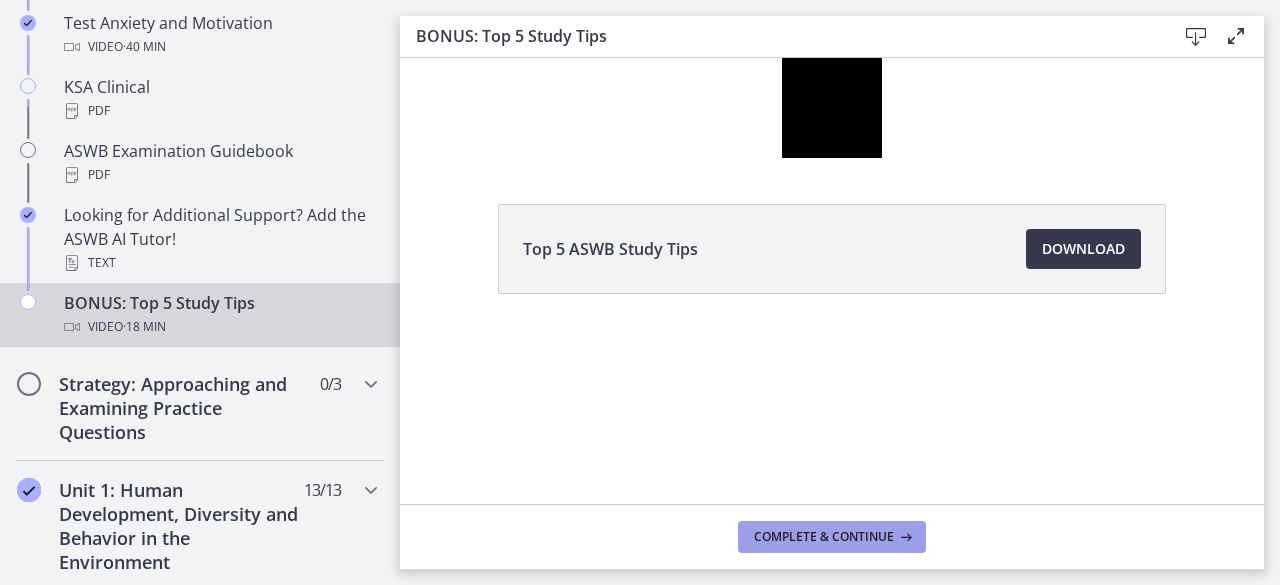 click on "Complete & continue" at bounding box center (824, 537) 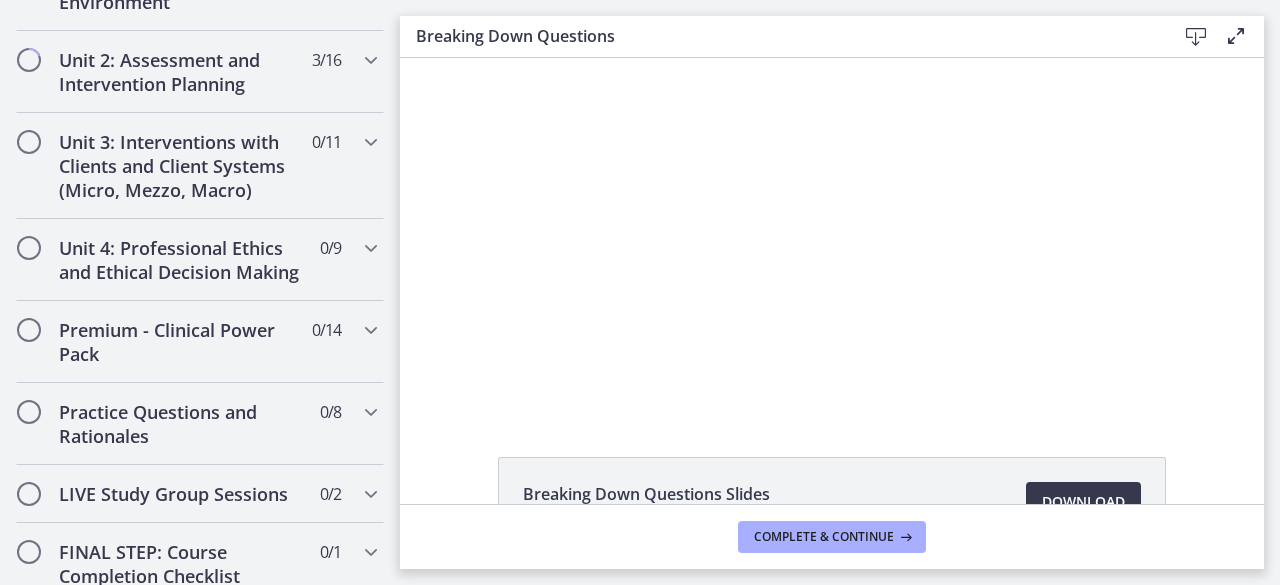 scroll, scrollTop: 900, scrollLeft: 0, axis: vertical 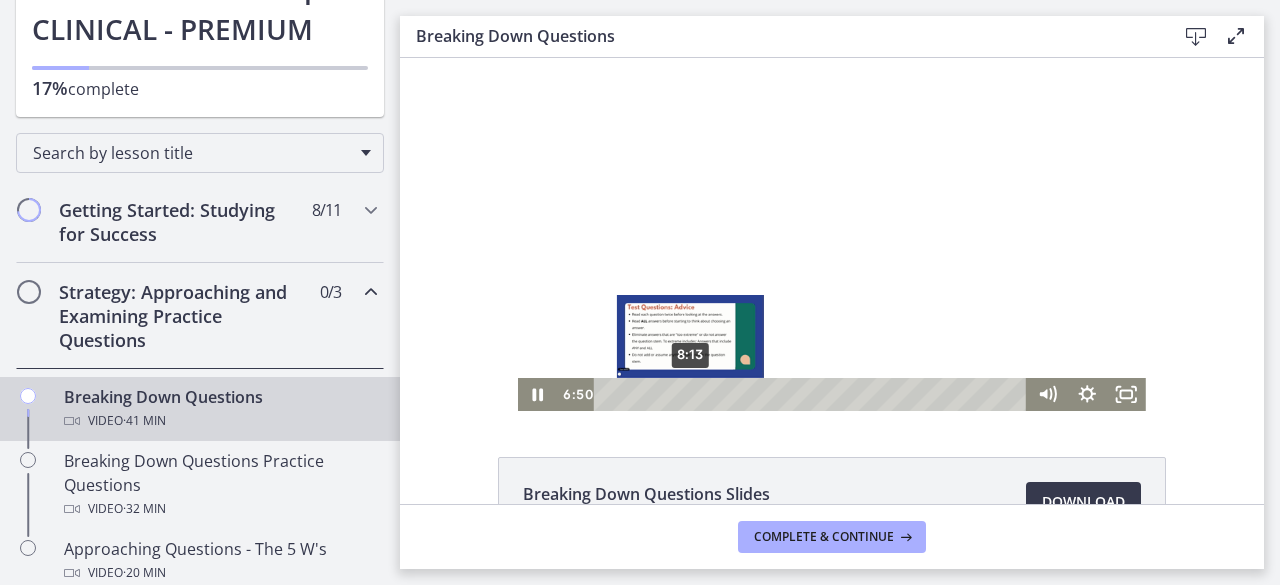 click on "8:13" at bounding box center (814, 394) 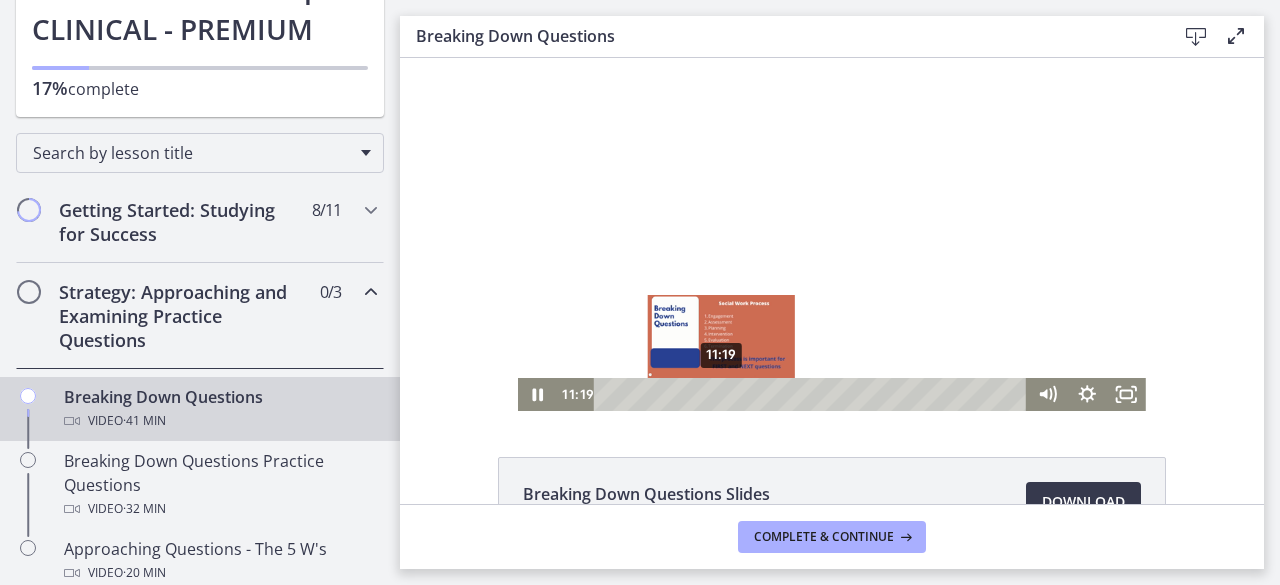 click on "11:19" at bounding box center [814, 394] 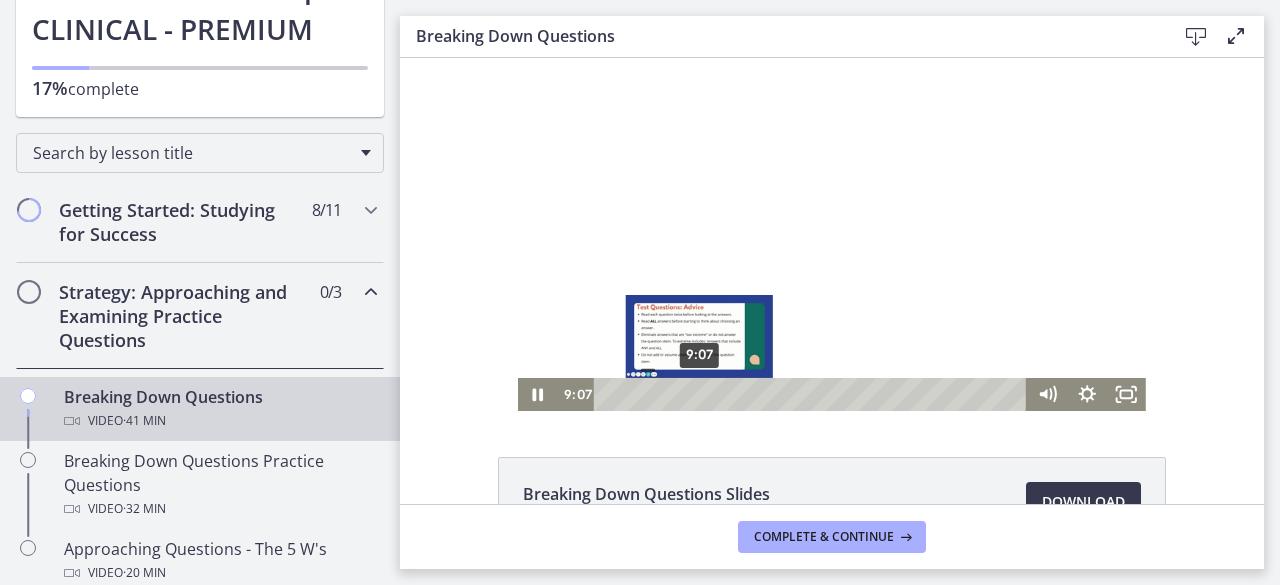 click on "9:07" at bounding box center [814, 394] 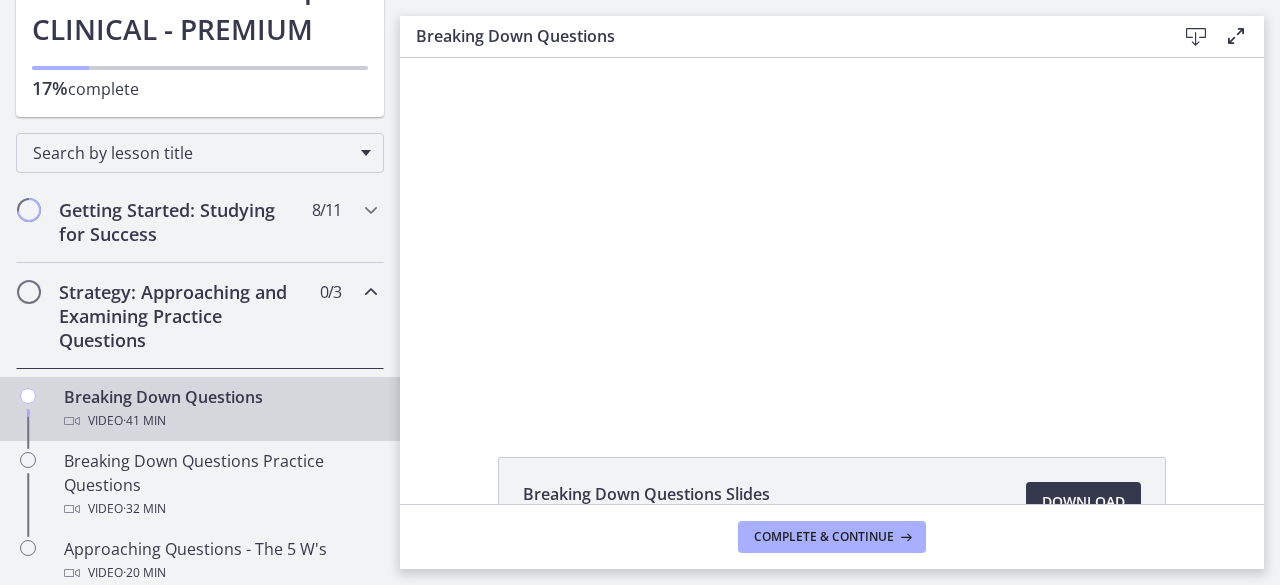 click at bounding box center (1236, 36) 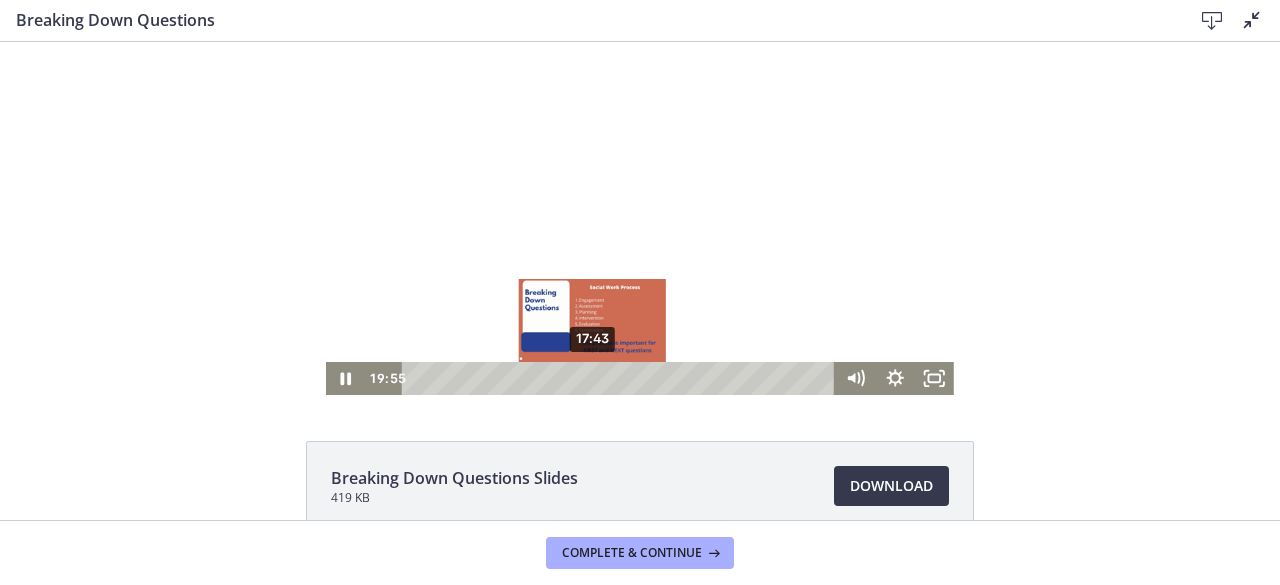 click on "17:43" at bounding box center [622, 378] 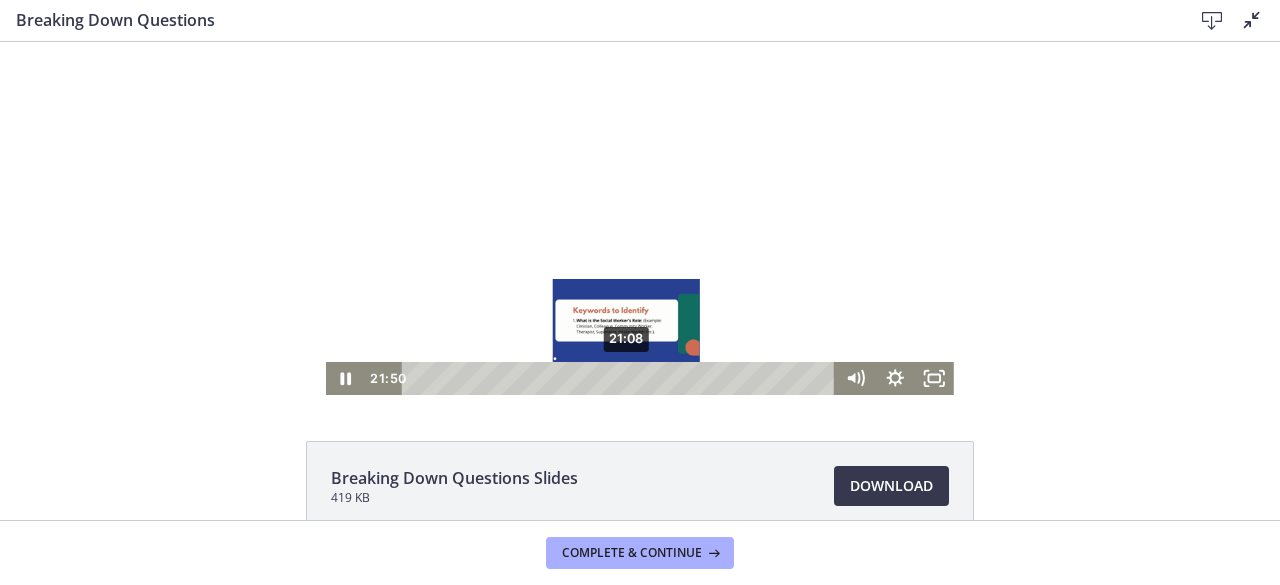 click at bounding box center [633, 378] 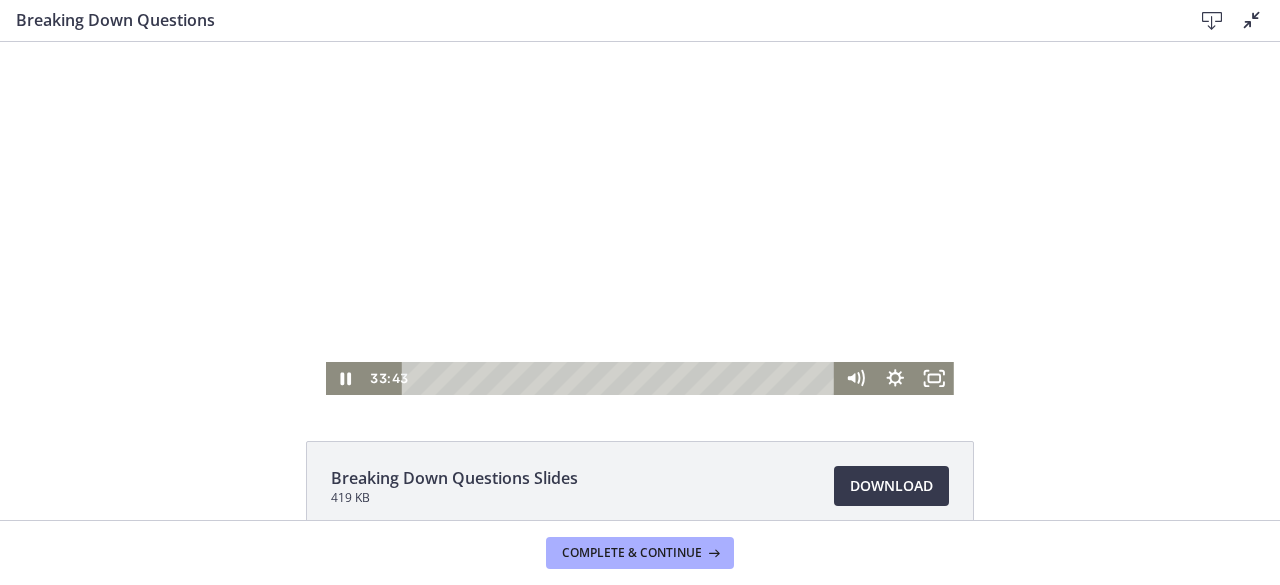 click at bounding box center (640, 218) 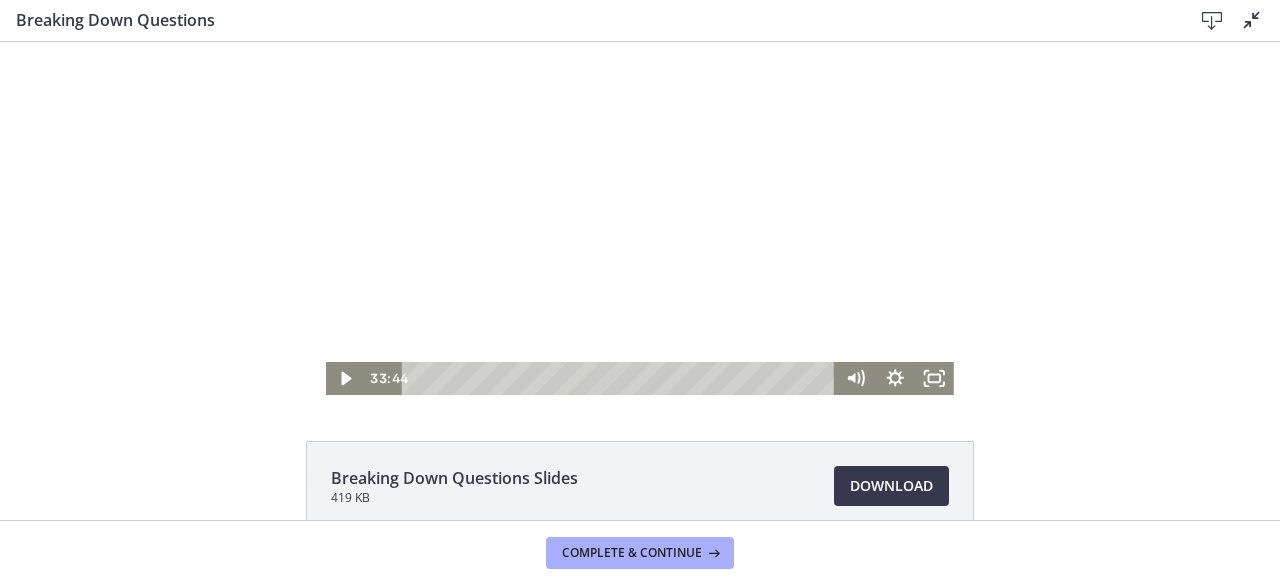click at bounding box center (640, 218) 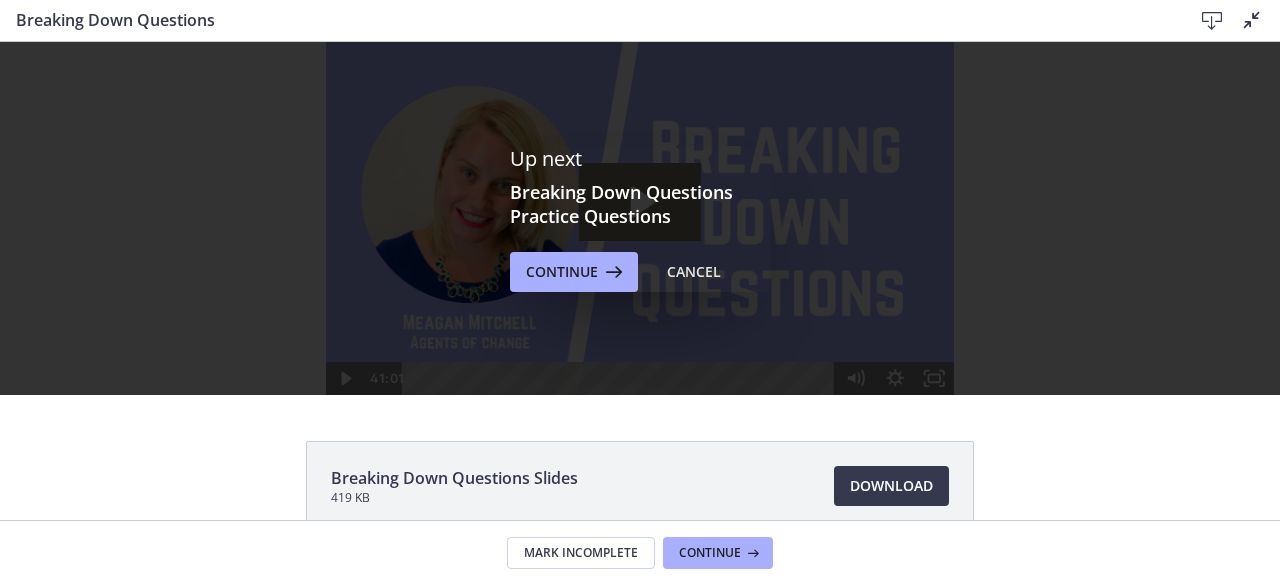scroll, scrollTop: 0, scrollLeft: 0, axis: both 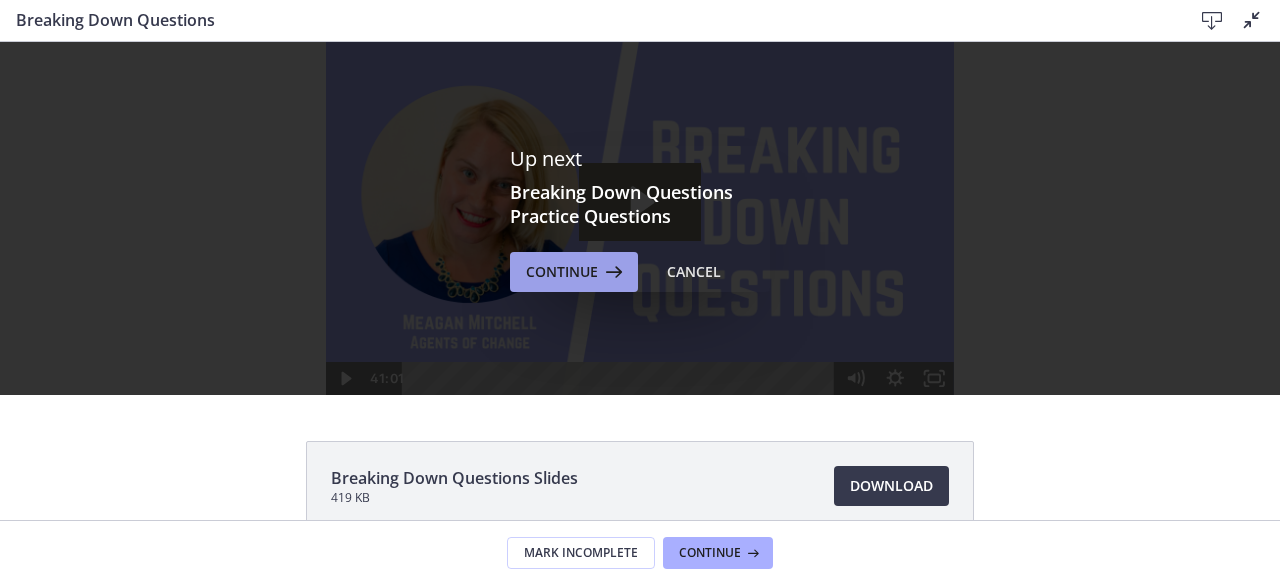click on "Continue" at bounding box center [562, 272] 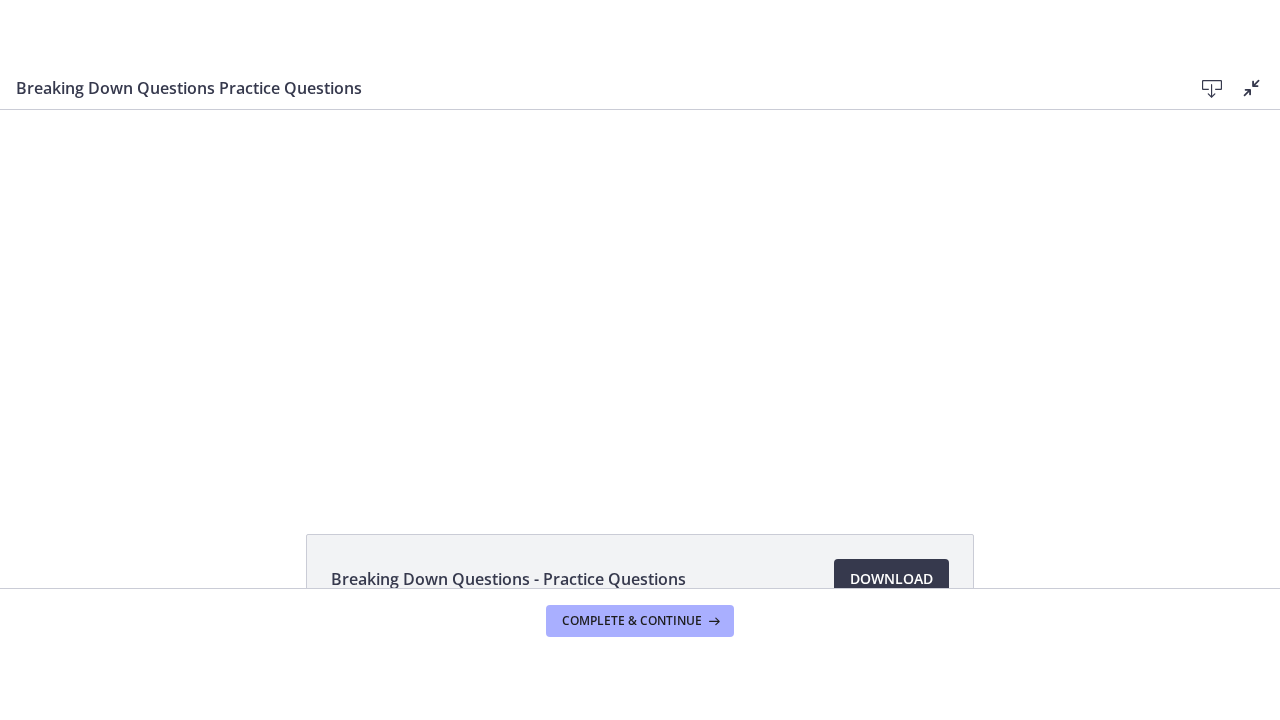 scroll, scrollTop: 0, scrollLeft: 0, axis: both 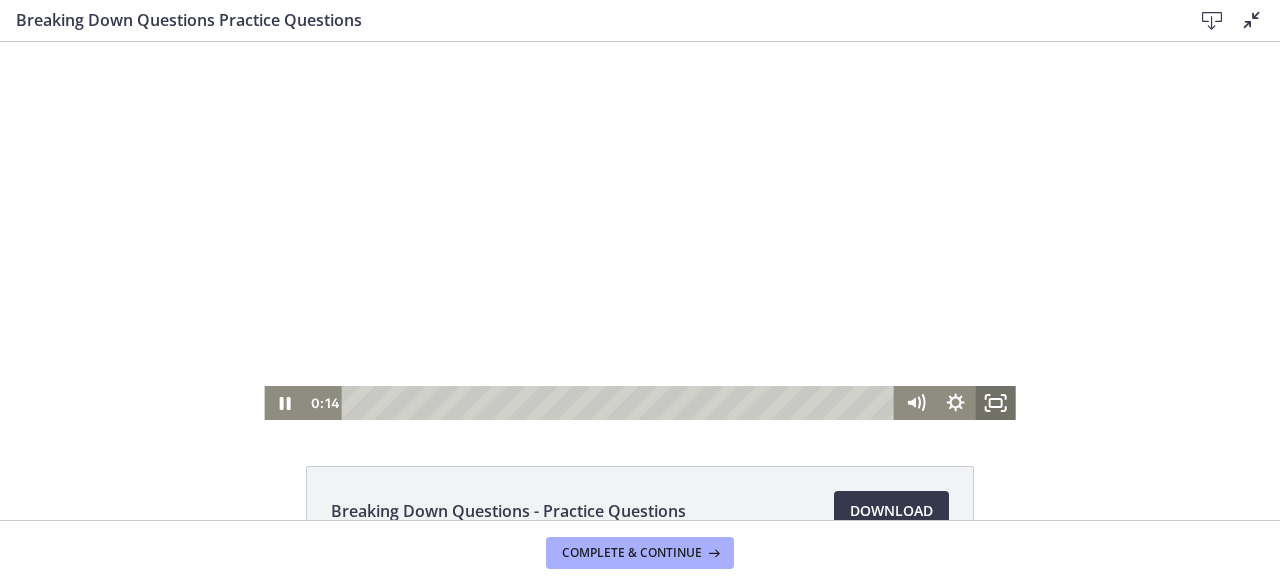 click 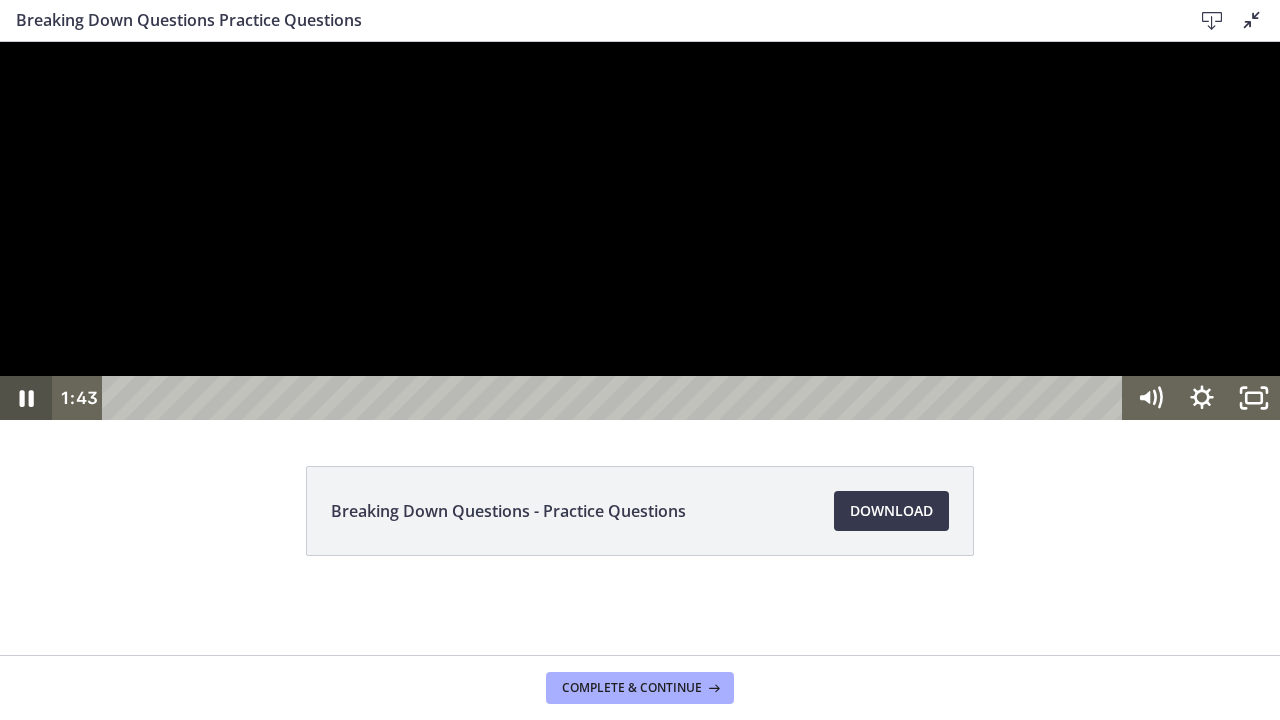 click 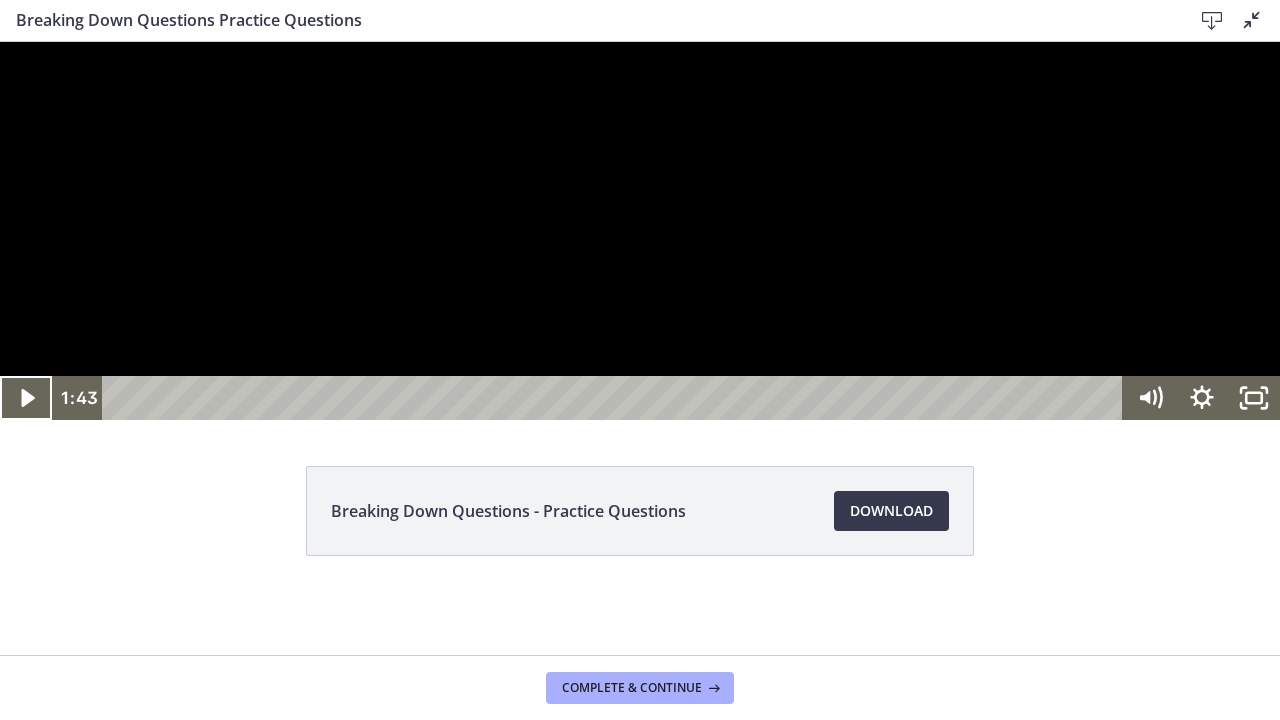 click at bounding box center (640, 231) 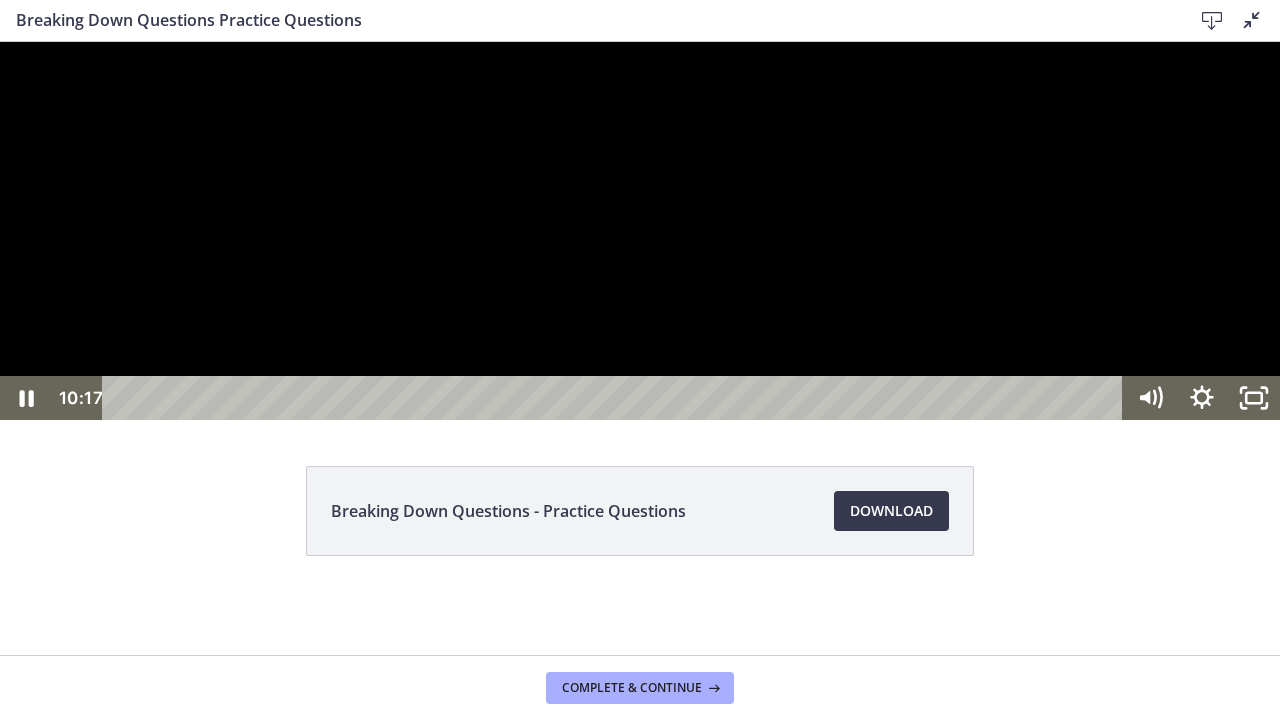 drag, startPoint x: 1219, startPoint y: 394, endPoint x: 1224, endPoint y: 434, distance: 40.311287 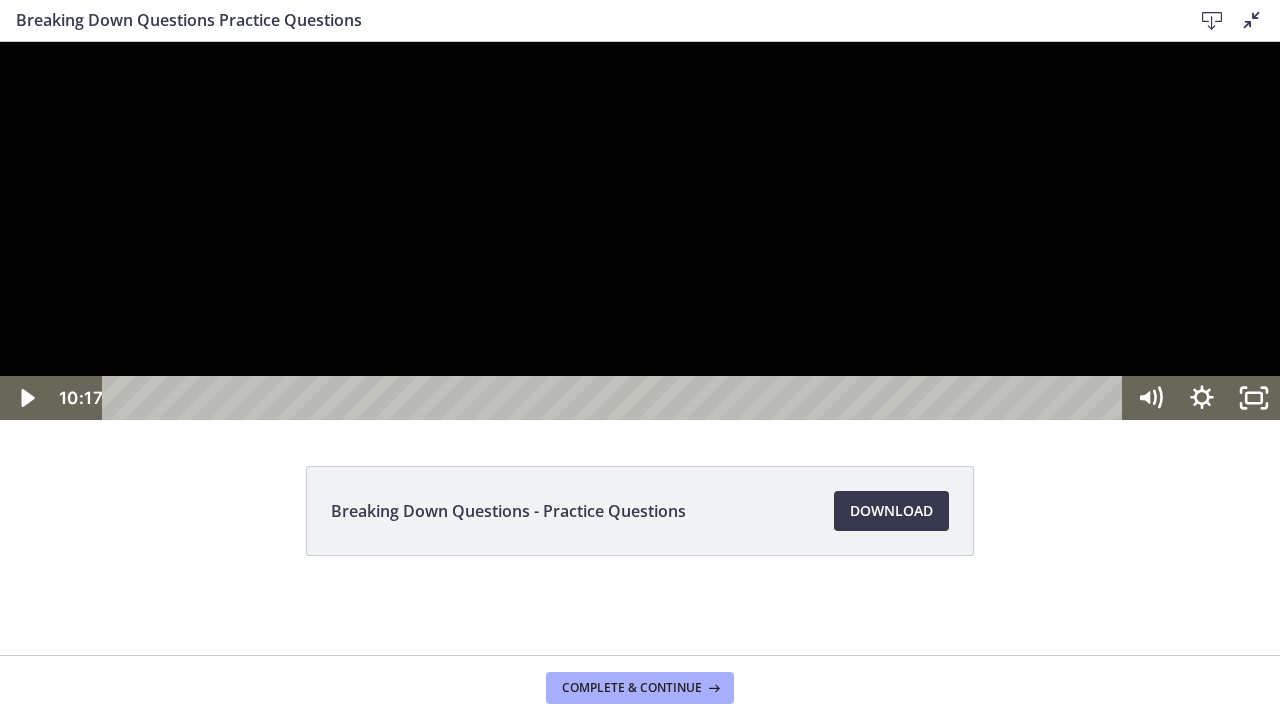 click at bounding box center (640, 231) 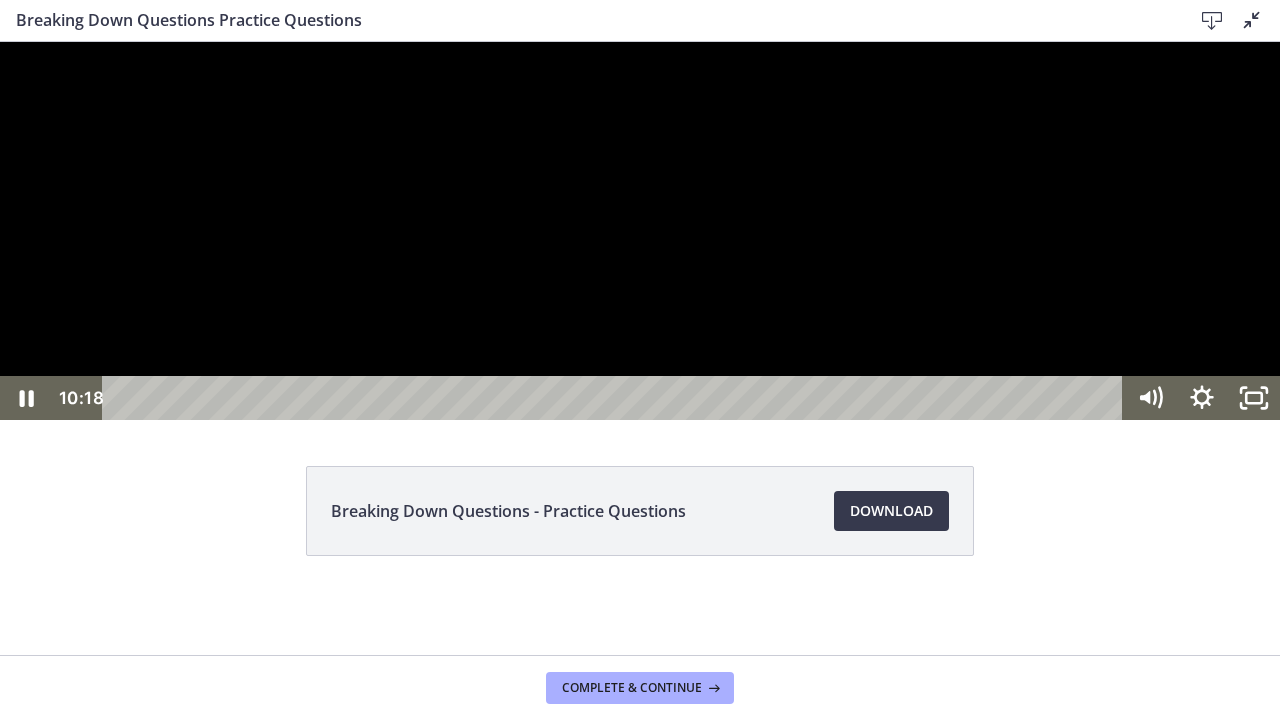 click at bounding box center (640, 231) 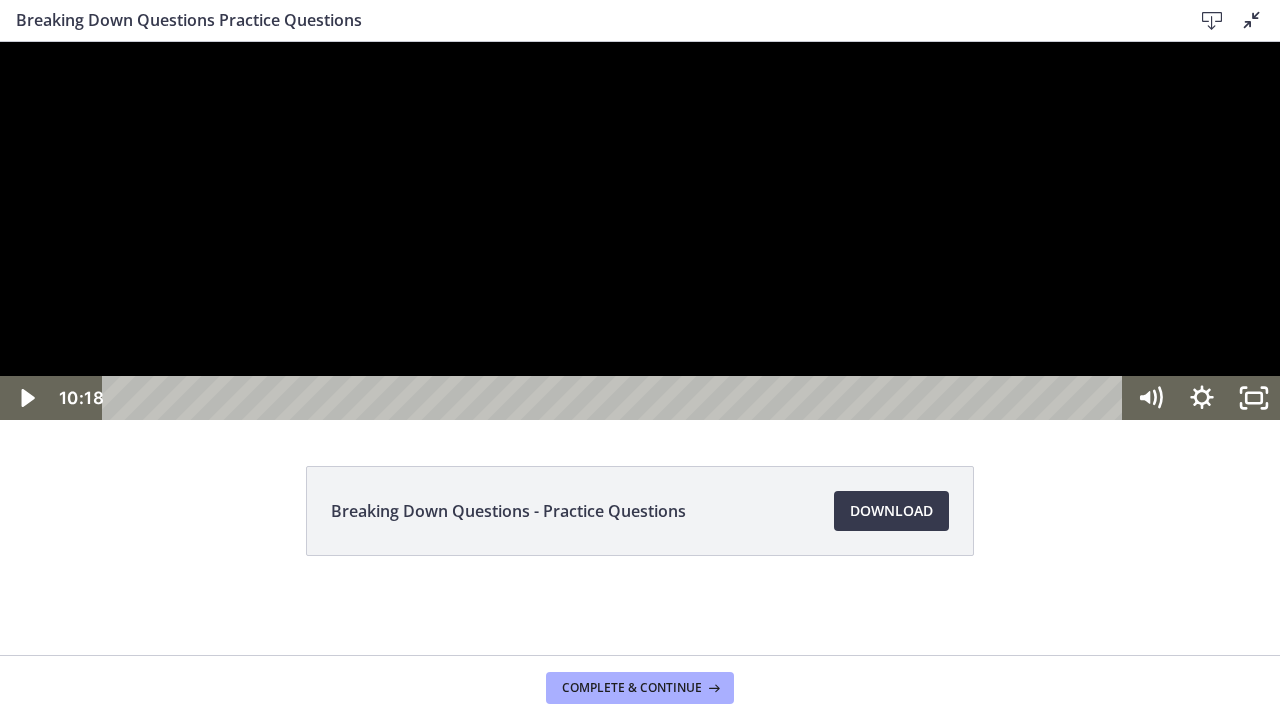 click at bounding box center (640, 231) 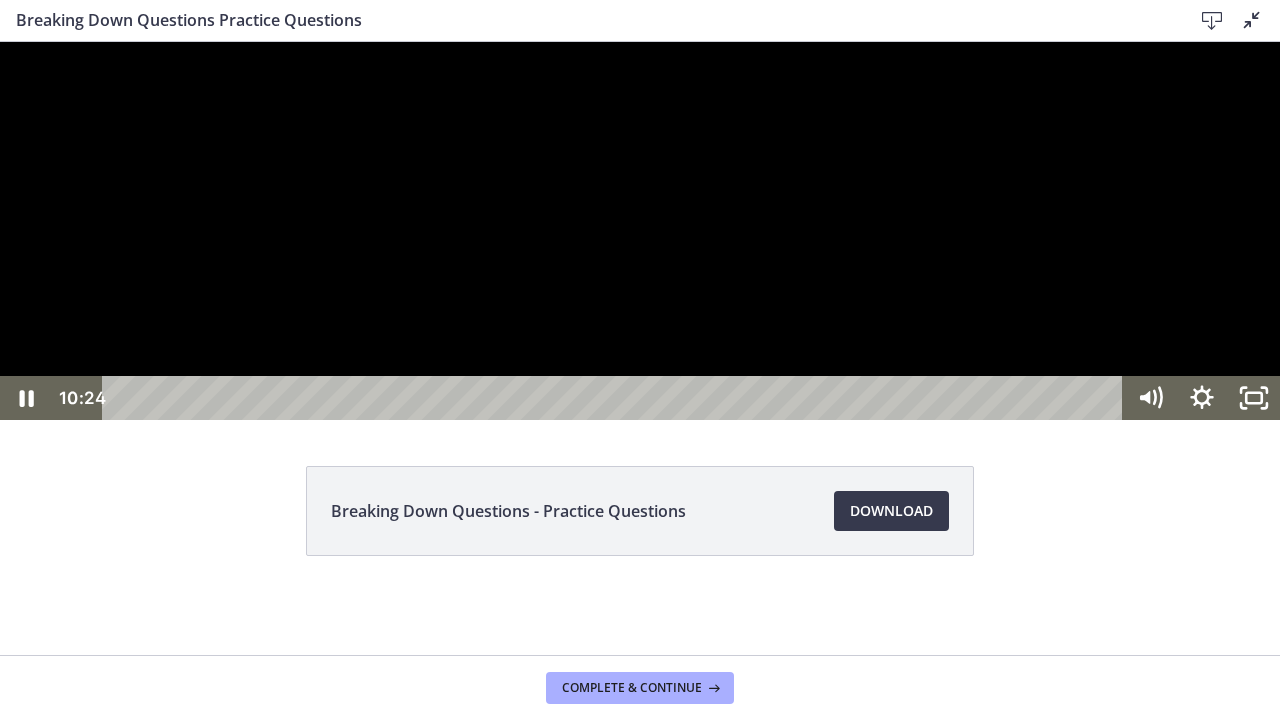 type 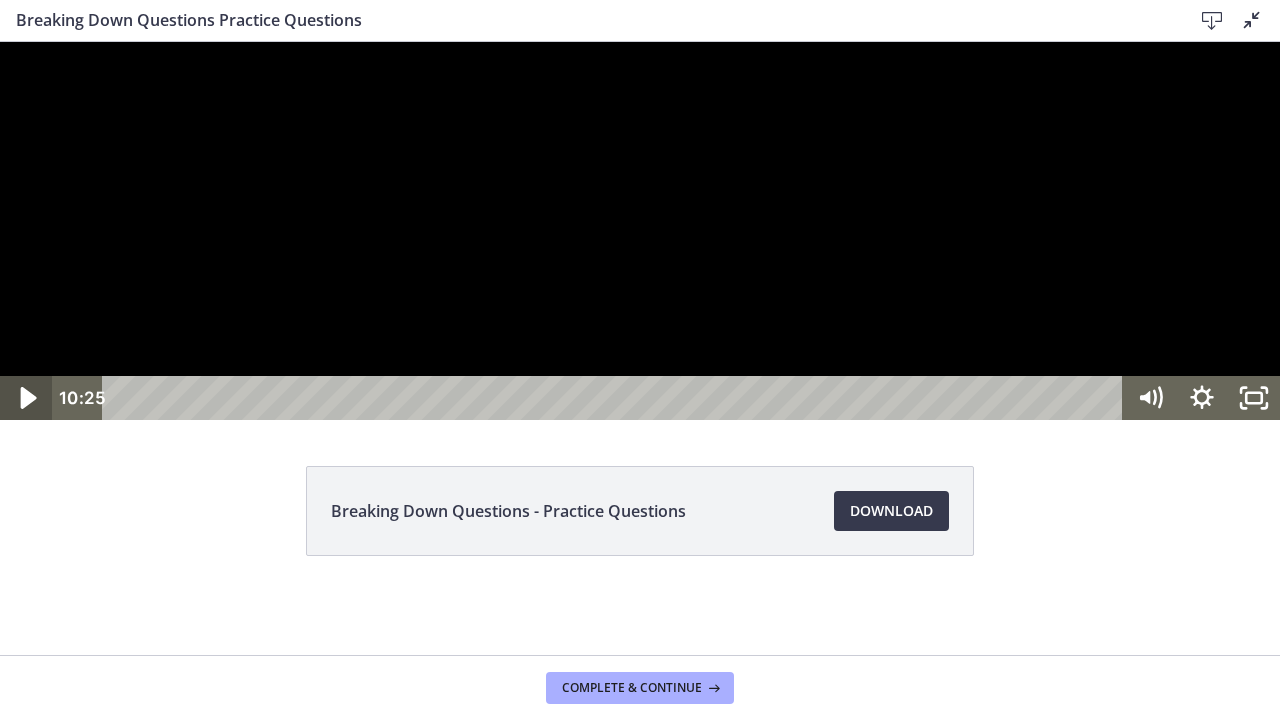 click 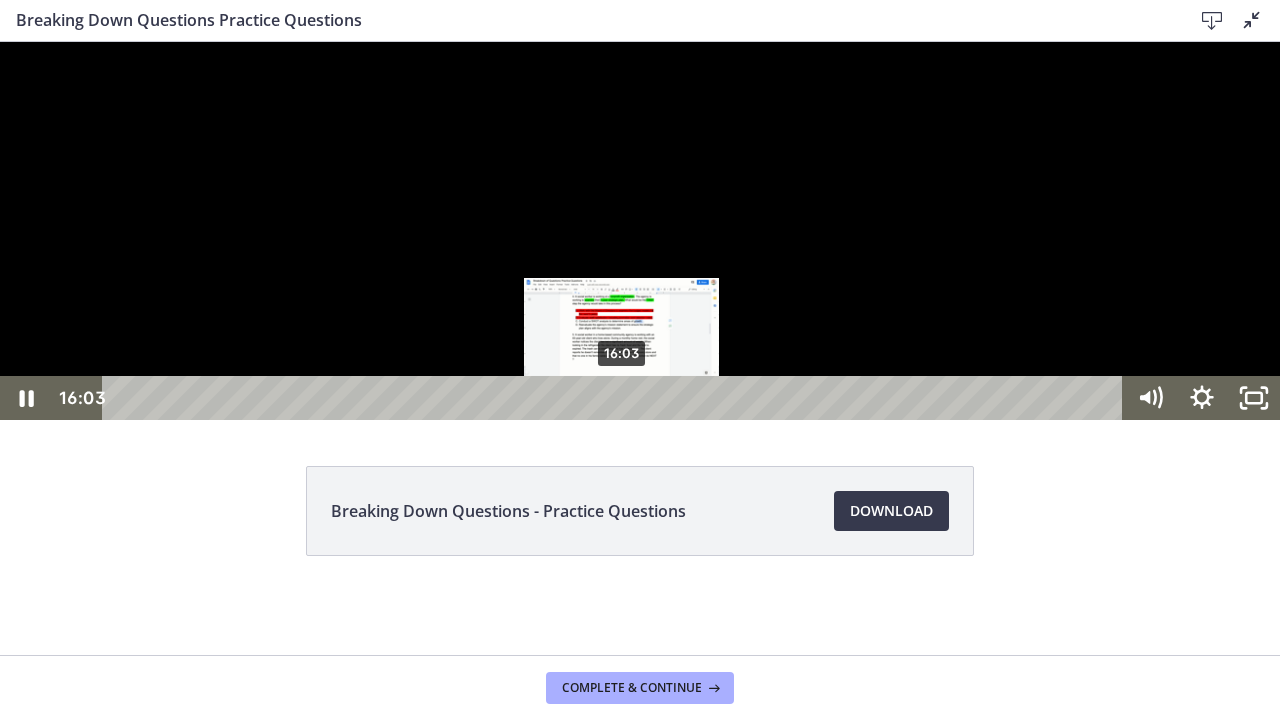 click on "16:03" at bounding box center [616, 398] 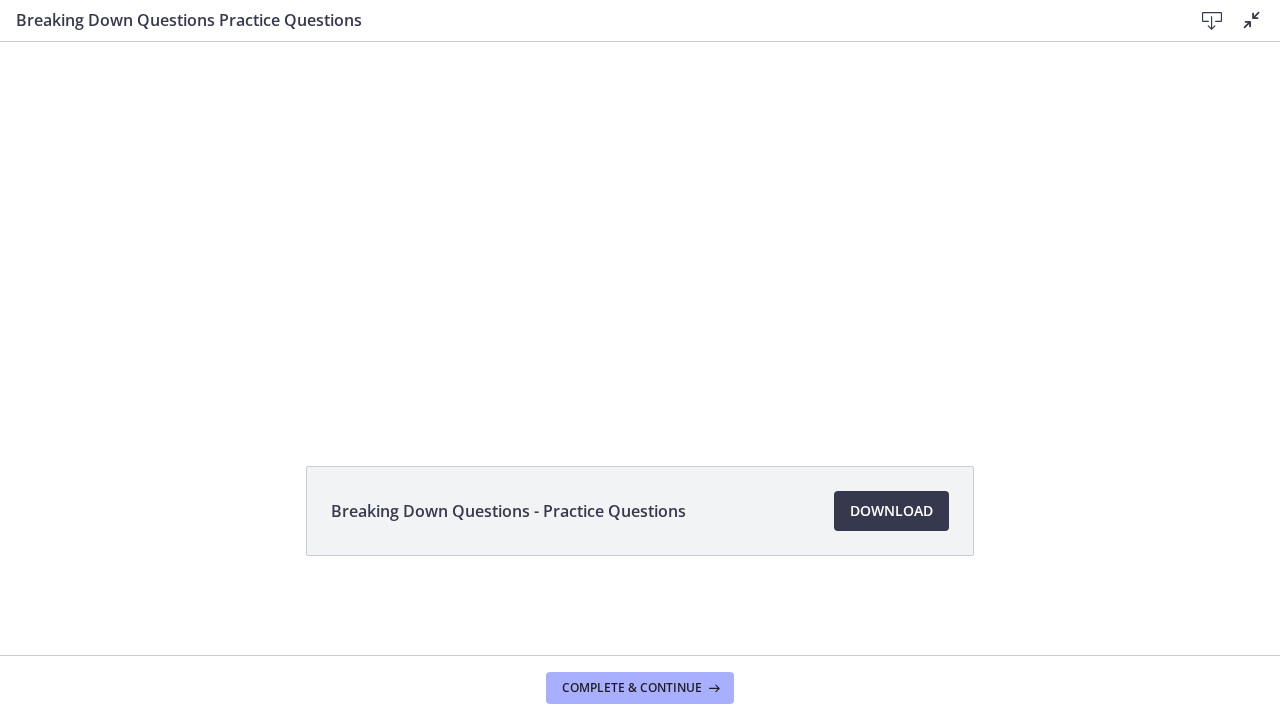 scroll, scrollTop: 0, scrollLeft: 0, axis: both 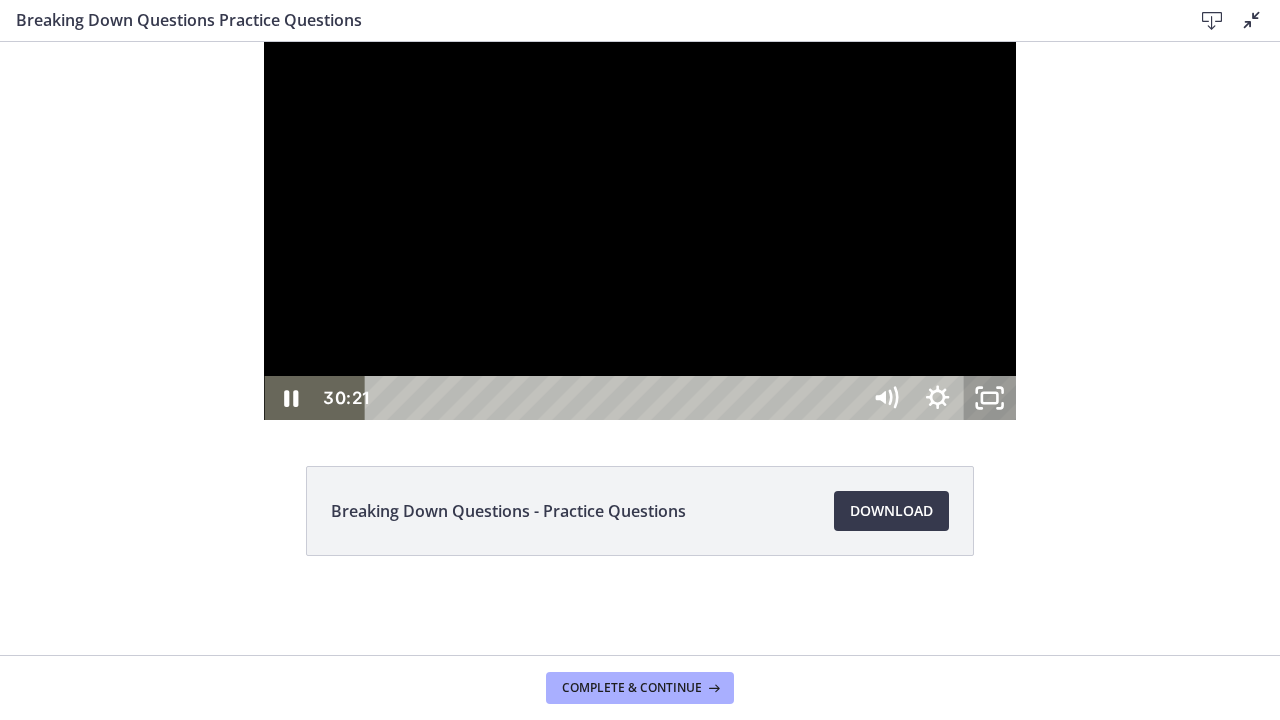 click 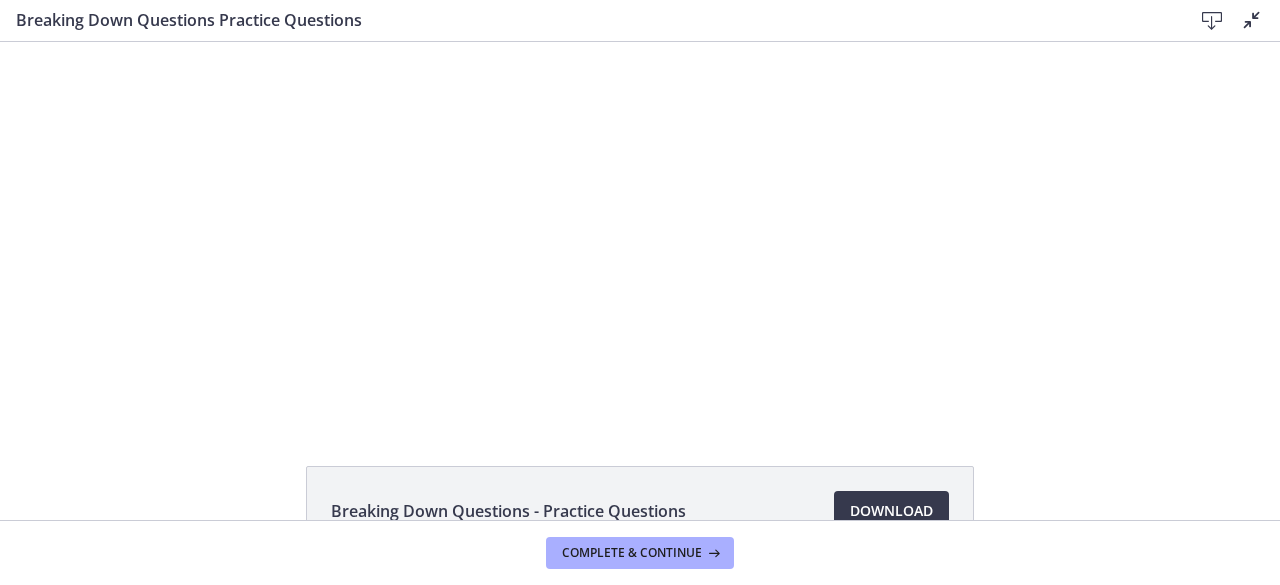 click on "Breaking Down Questions - Practice Questions
Download
Opens in a new window" at bounding box center (640, 511) 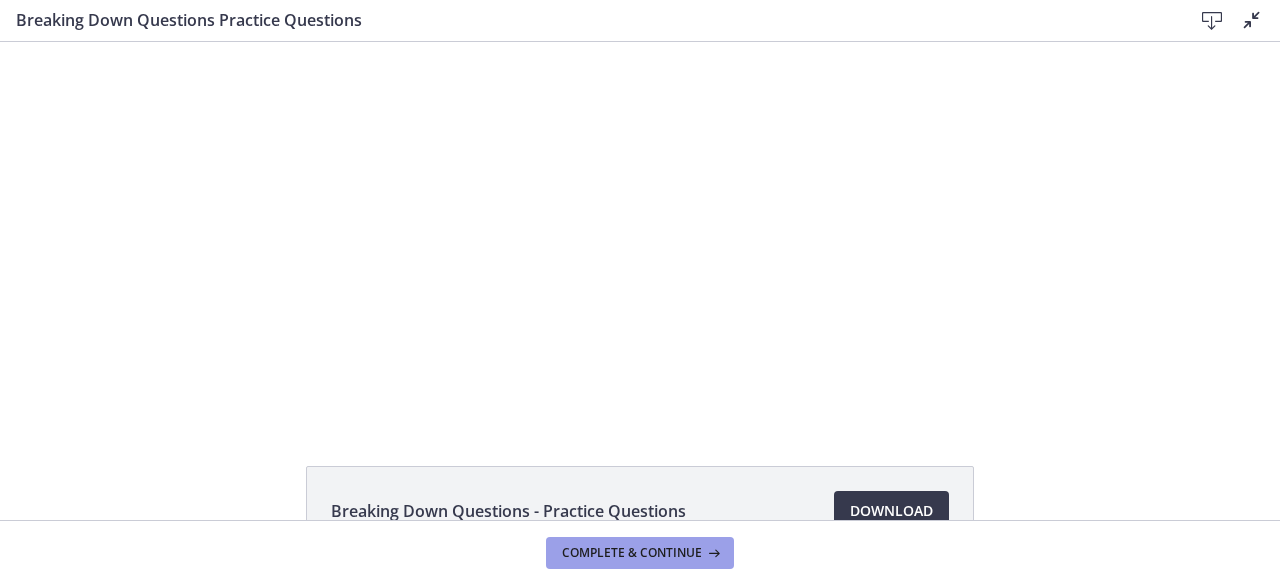 click on "Complete & continue" at bounding box center (632, 553) 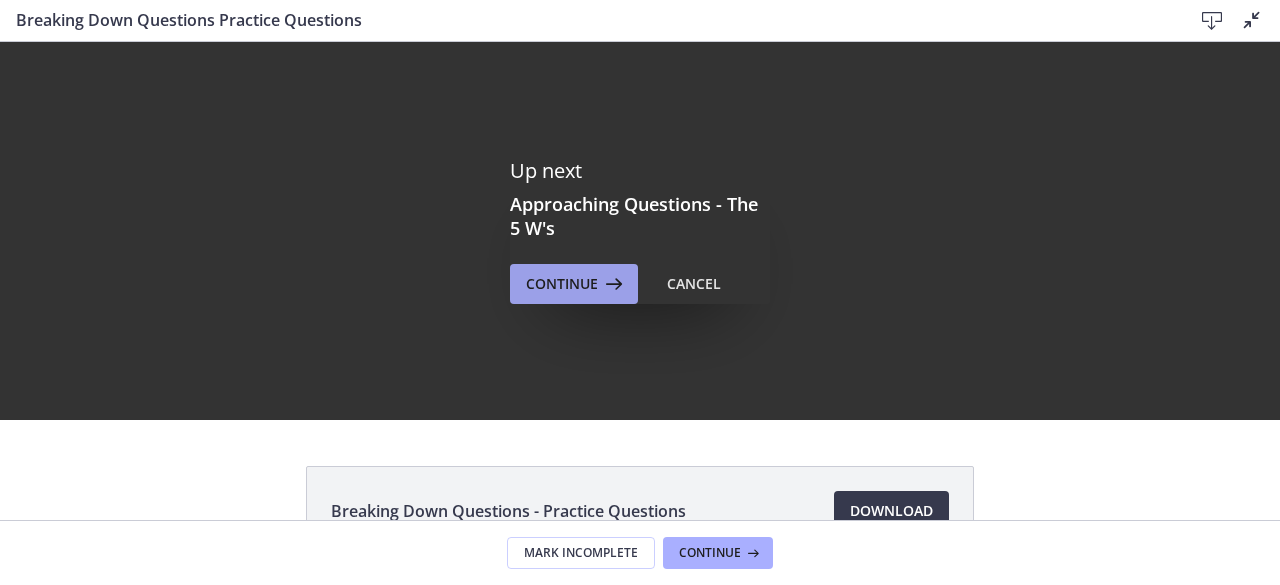 click at bounding box center [612, 284] 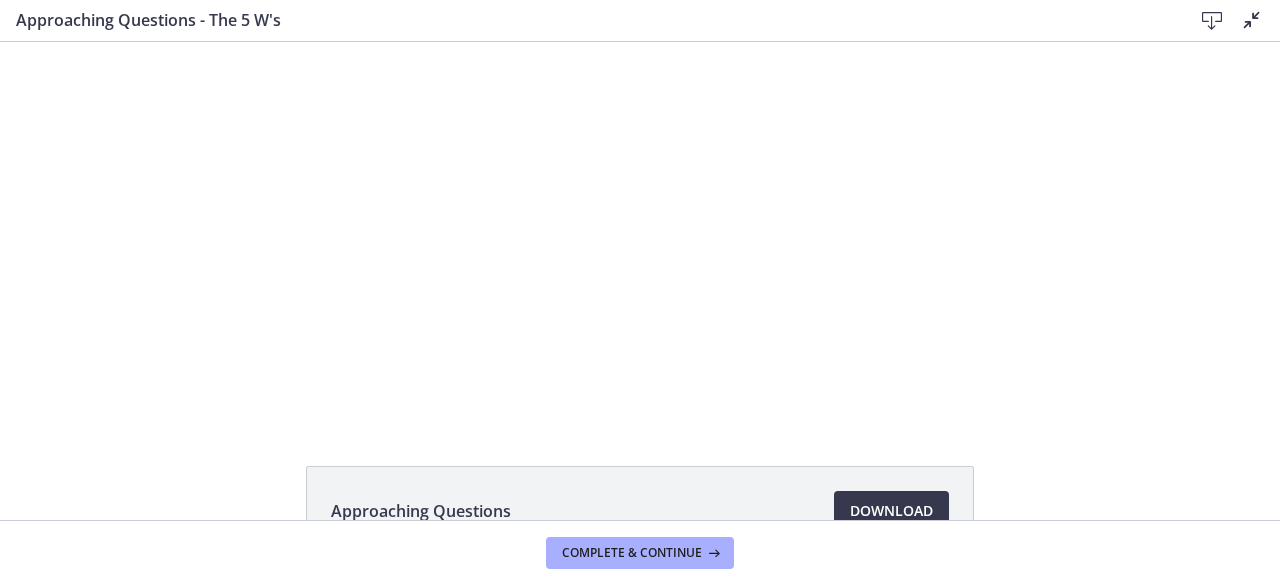 scroll, scrollTop: 0, scrollLeft: 0, axis: both 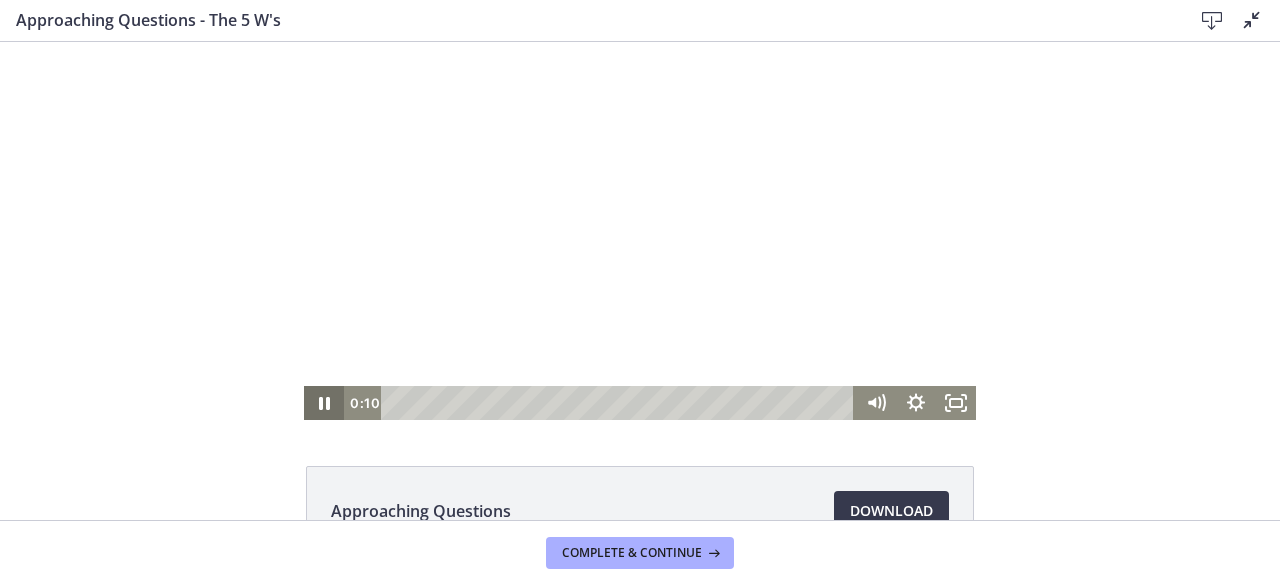 click 